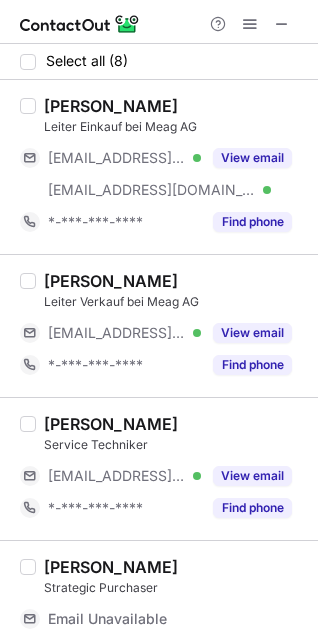 scroll, scrollTop: 0, scrollLeft: 0, axis: both 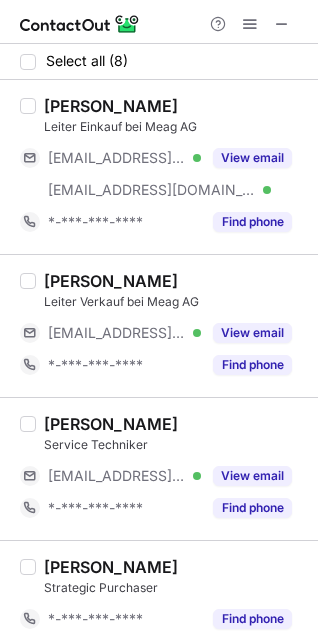 click on "Select all (8)" at bounding box center (159, 62) 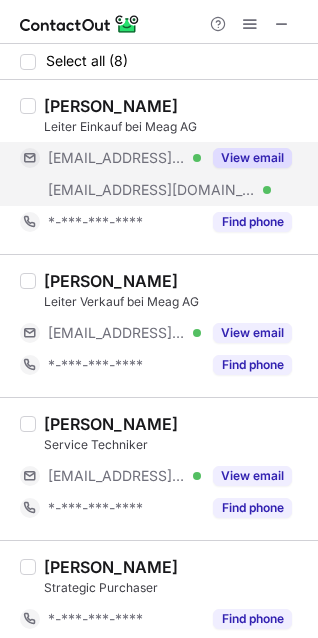 click on "Select all (8)" at bounding box center (159, 62) 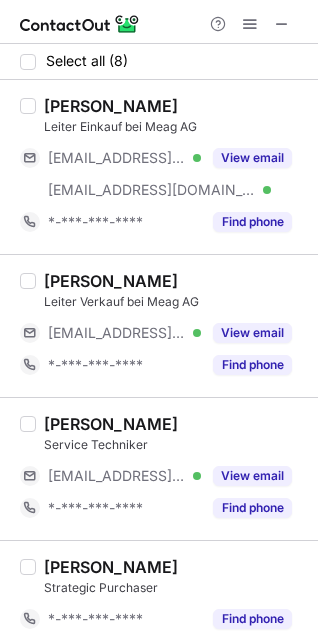 click on "Help & Support" at bounding box center (159, 22) 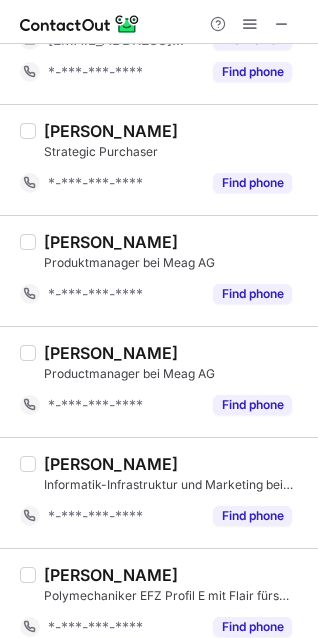 scroll, scrollTop: 457, scrollLeft: 0, axis: vertical 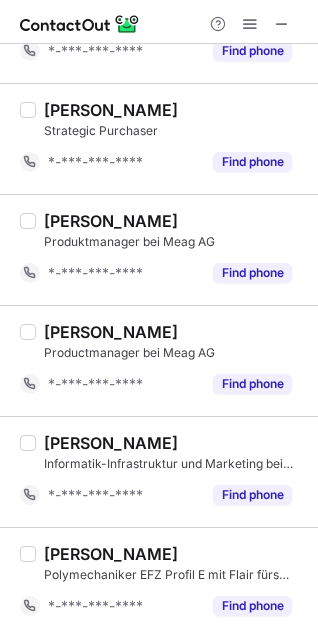 click on "[PERSON_NAME] Strategic Purchaser *-***-***-**** Find phone" at bounding box center (159, 138) 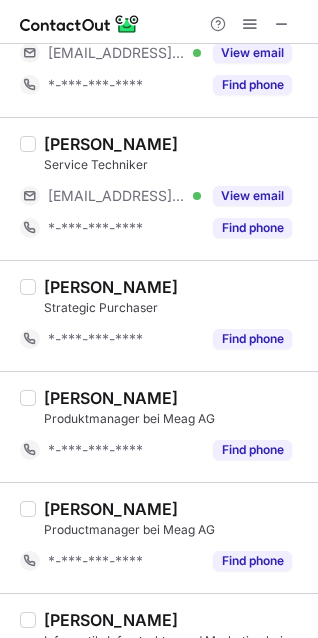 scroll, scrollTop: 408, scrollLeft: 0, axis: vertical 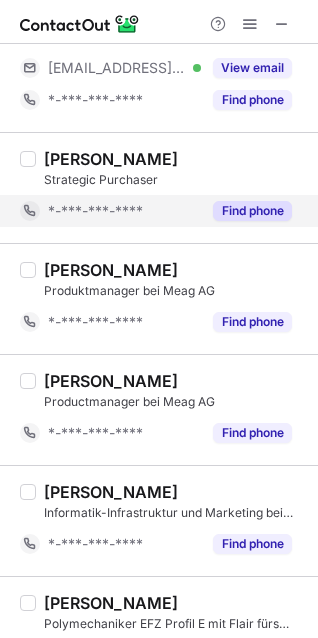 click on "Find phone" at bounding box center [252, 211] 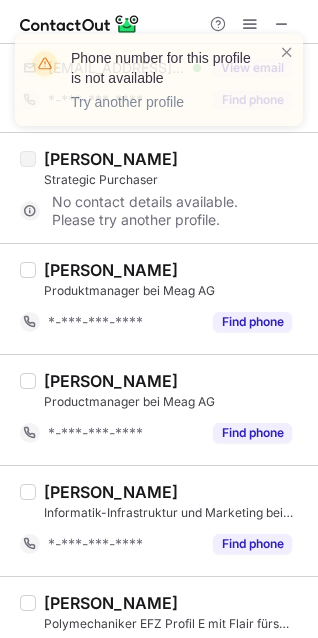 click on "Phone number for this profile is not available Try another profile" at bounding box center (159, 88) 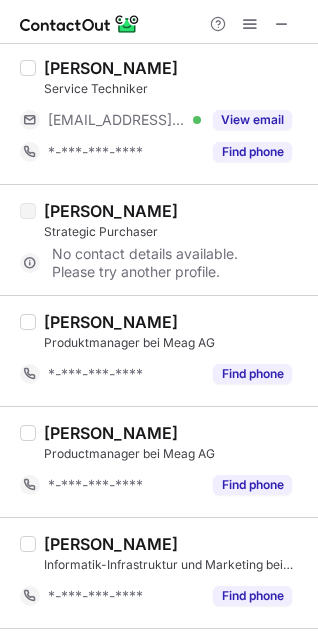 scroll, scrollTop: 338, scrollLeft: 0, axis: vertical 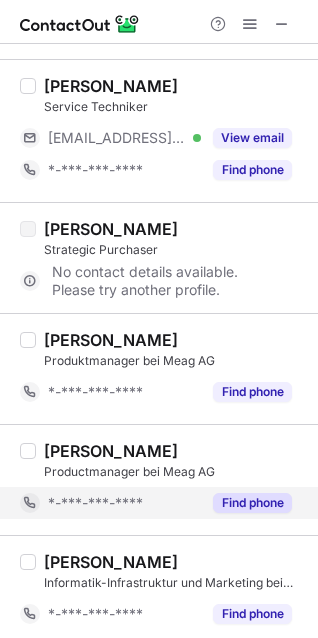 click on "[PERSON_NAME] Informatik-Infrastruktur und Marketing bei Meag AG *-***-***-**** Find phone" at bounding box center (171, 591) 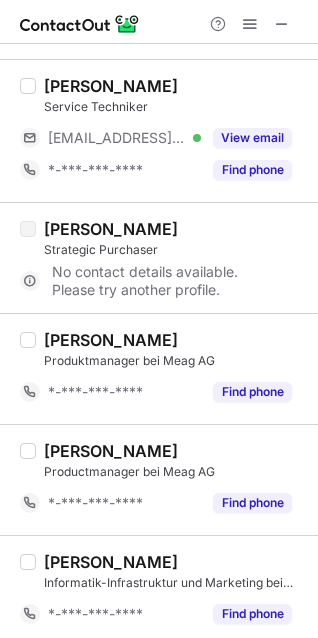click on "Strategic Purchaser" at bounding box center [175, 250] 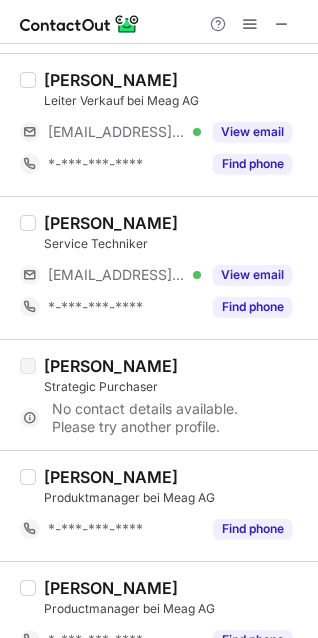 scroll, scrollTop: 0, scrollLeft: 0, axis: both 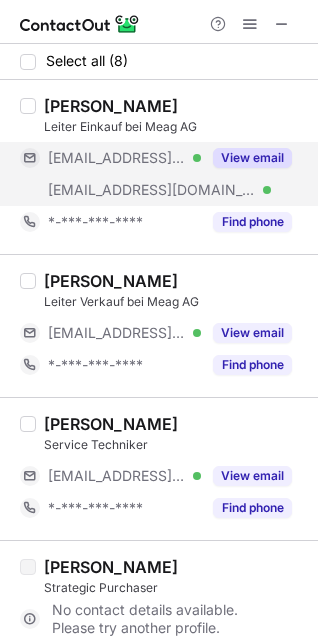click on "View email" at bounding box center [252, 158] 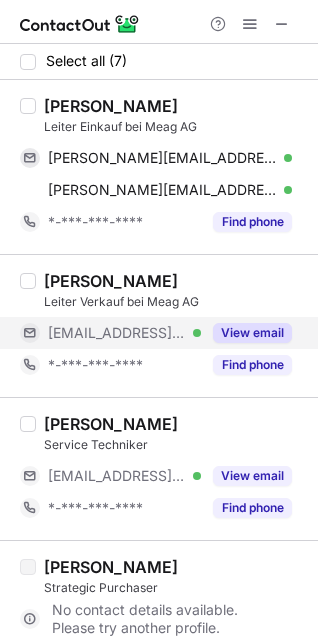click on "View email" at bounding box center (252, 333) 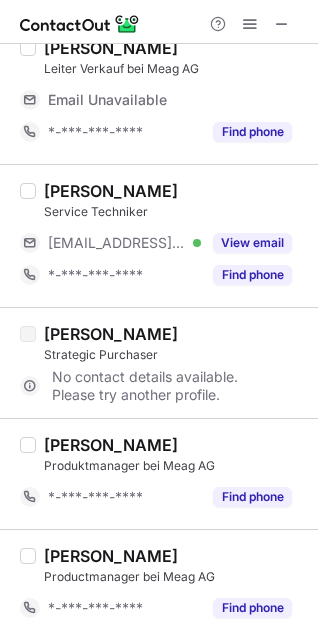scroll, scrollTop: 237, scrollLeft: 0, axis: vertical 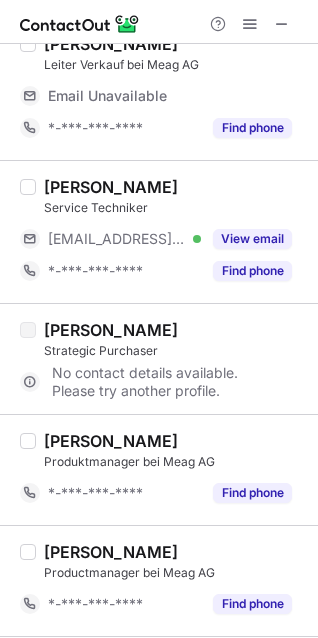 click on "View email" at bounding box center (252, 239) 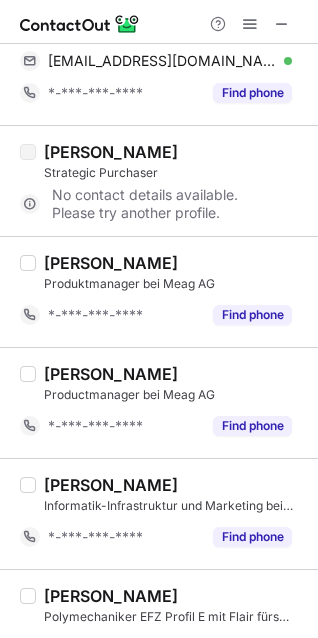 scroll, scrollTop: 389, scrollLeft: 0, axis: vertical 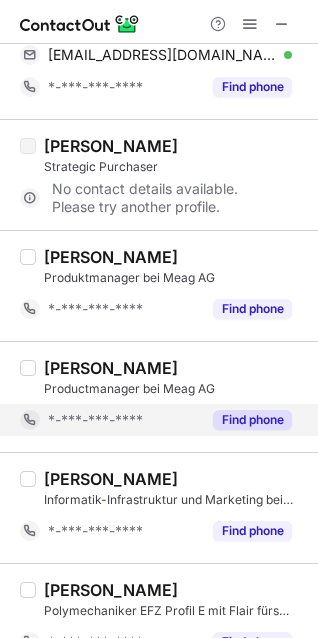click on "Find phone" at bounding box center (246, 420) 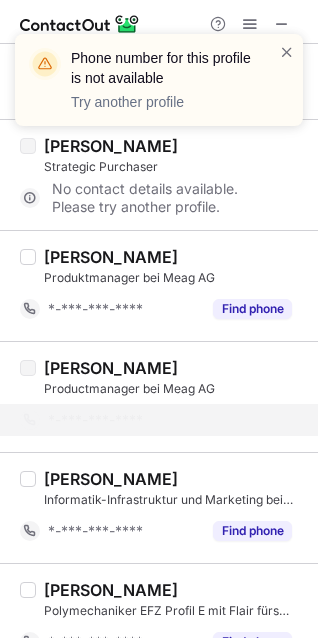 click on "Find phone" at bounding box center [252, 309] 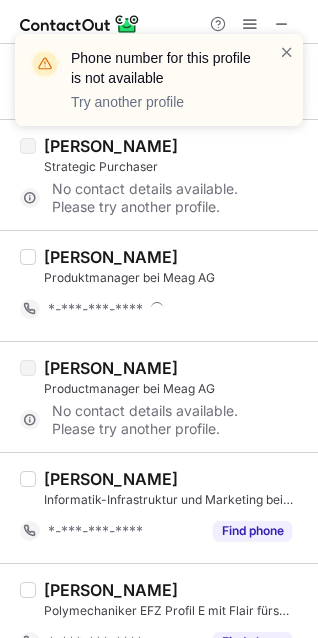 click on "Find phone" at bounding box center (252, 531) 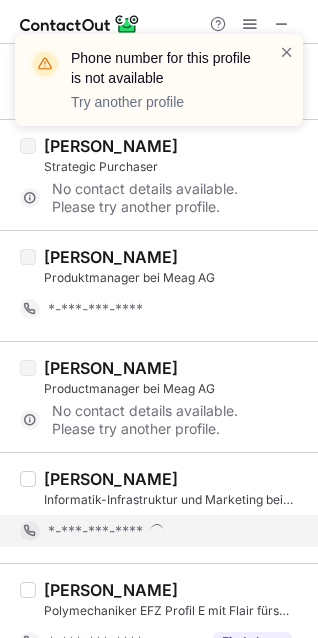 scroll, scrollTop: 425, scrollLeft: 0, axis: vertical 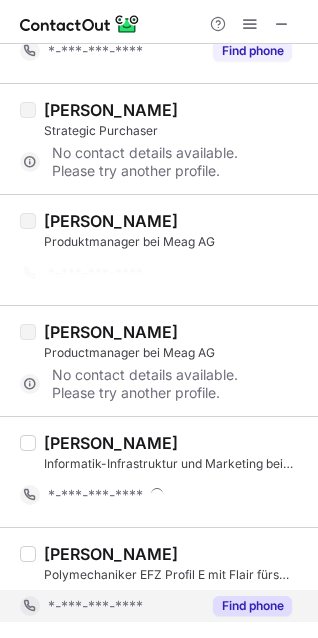click on "Find phone" at bounding box center (252, 606) 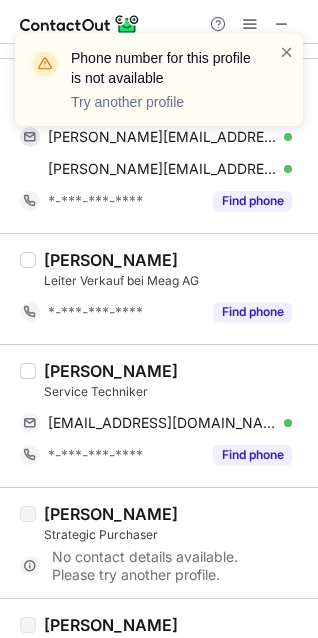 scroll, scrollTop: 0, scrollLeft: 0, axis: both 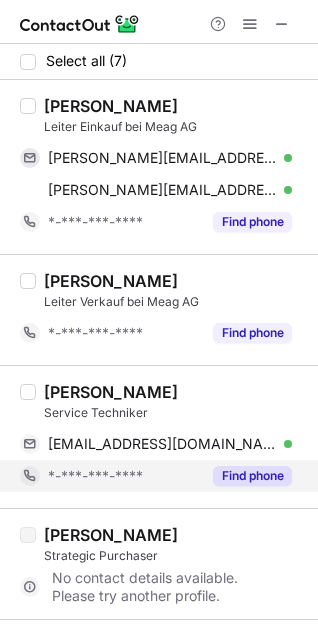 click on "Find phone" at bounding box center (252, 476) 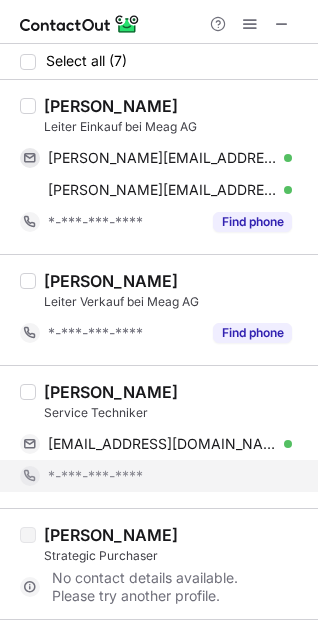 click on "Find phone" at bounding box center [252, 333] 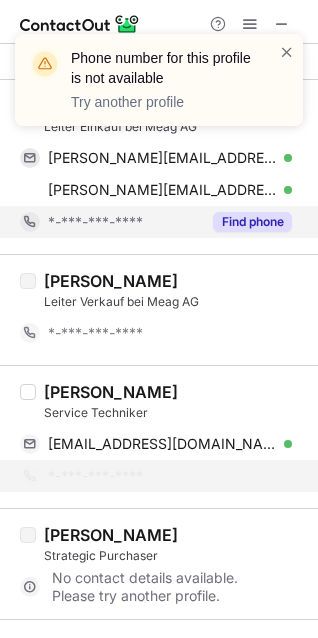 click on "Find phone" at bounding box center [252, 222] 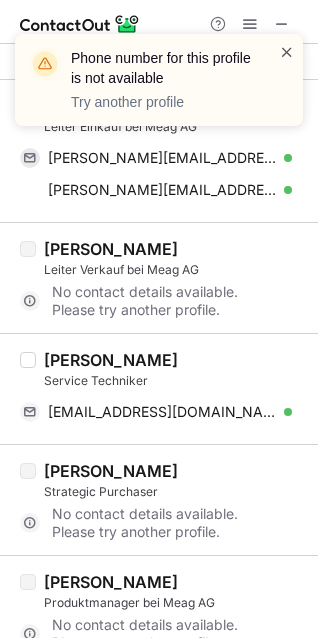 click at bounding box center (287, 52) 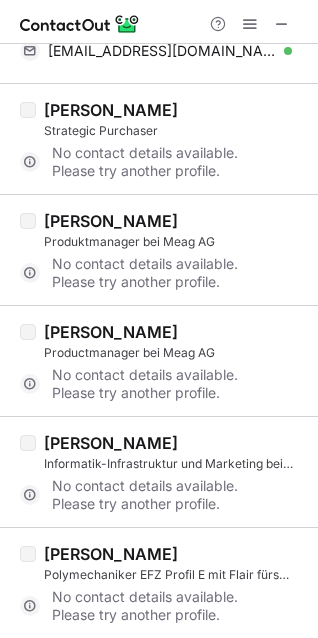 scroll, scrollTop: 0, scrollLeft: 0, axis: both 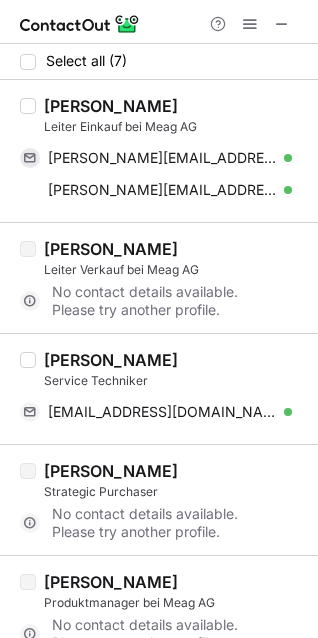 click on "[PERSON_NAME] Leiter Einkauf bei Meag AG [PERSON_NAME][EMAIL_ADDRESS][DOMAIN_NAME] Verified Send email Copy [EMAIL_ADDRESS][DOMAIN_NAME] Verified Send email Copy" at bounding box center (171, 151) 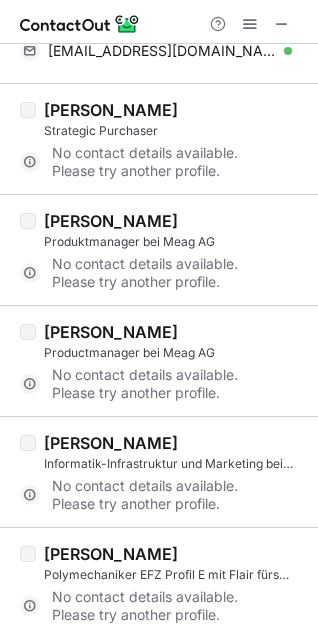 click on "No contact details available. Please try another profile." at bounding box center [163, 606] 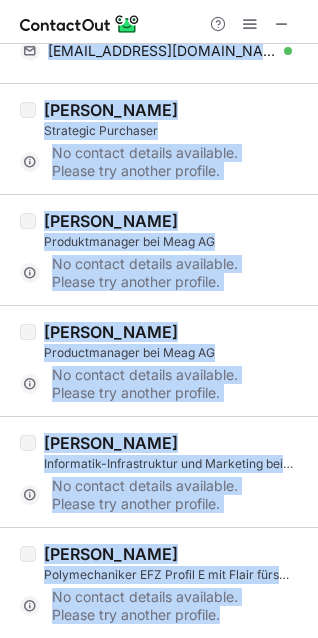 copy on "[PERSON_NAME] Leiter Einkauf bei Meag AG [PERSON_NAME][EMAIL_ADDRESS][DOMAIN_NAME] Verified Send email Copy [EMAIL_ADDRESS][DOMAIN_NAME] Verified Send email Copy [PERSON_NAME] Leiter Verkauf bei Meag AG No contact details available. Please try another profile. [PERSON_NAME] Service Techniker [EMAIL_ADDRESS][DOMAIN_NAME] Verified Send email Copy [PERSON_NAME] Strategic Purchaser No contact details available. Please try another profile. [PERSON_NAME] Produktmanager bei Meag AG No contact details available. Please try another profile. [PERSON_NAME] Productmanager bei Meag AG No contact details available. Please try another profile. [PERSON_NAME] Informatik-Infrastruktur und Marketing bei Meag AG No contact details available. Please try another profile. [PERSON_NAME] Polymechaniker EFZ Profil E mit Flair fürs Programmieren! No contact details available. Please try another profile." 